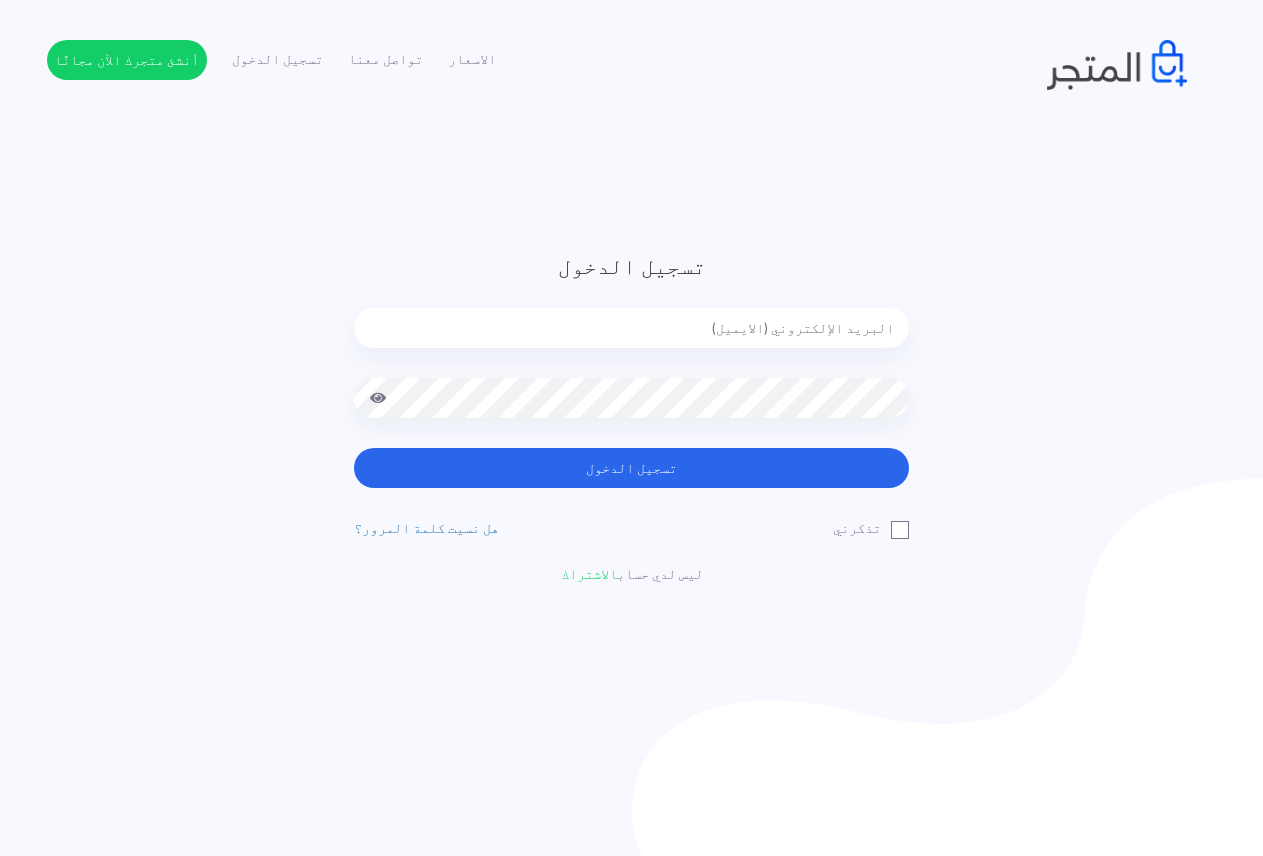 scroll, scrollTop: 0, scrollLeft: 0, axis: both 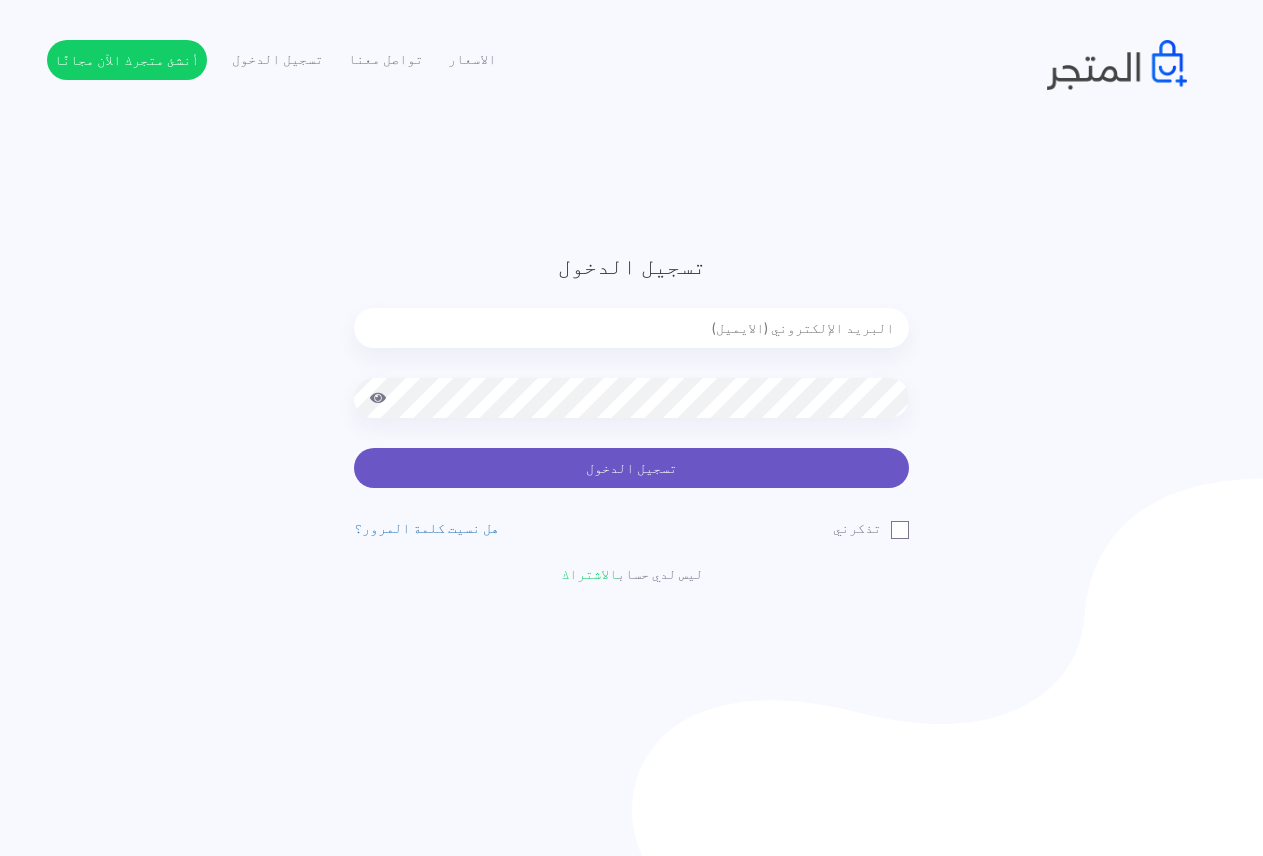 type on "[USERNAME]@[DOMAIN].com" 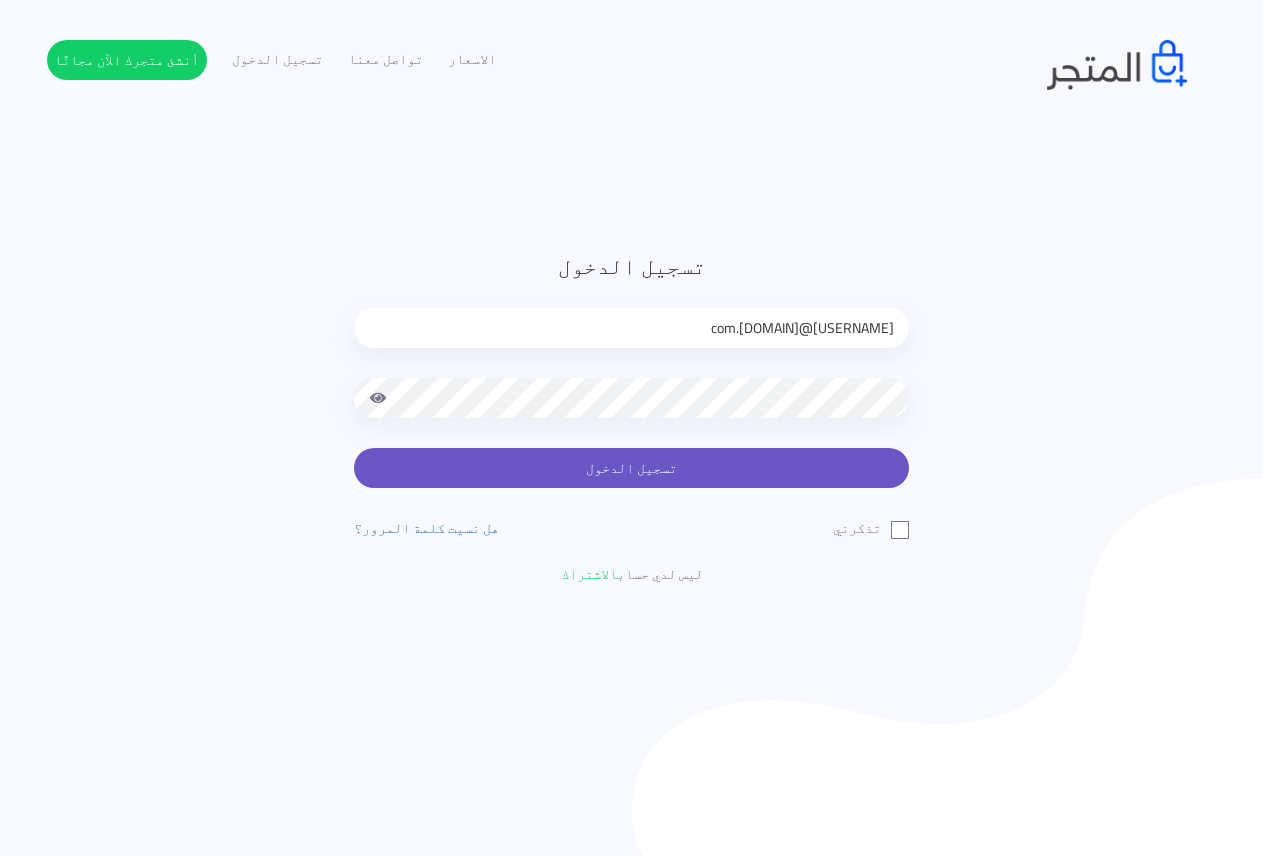 click on "تسجيل الدخول" at bounding box center (631, 468) 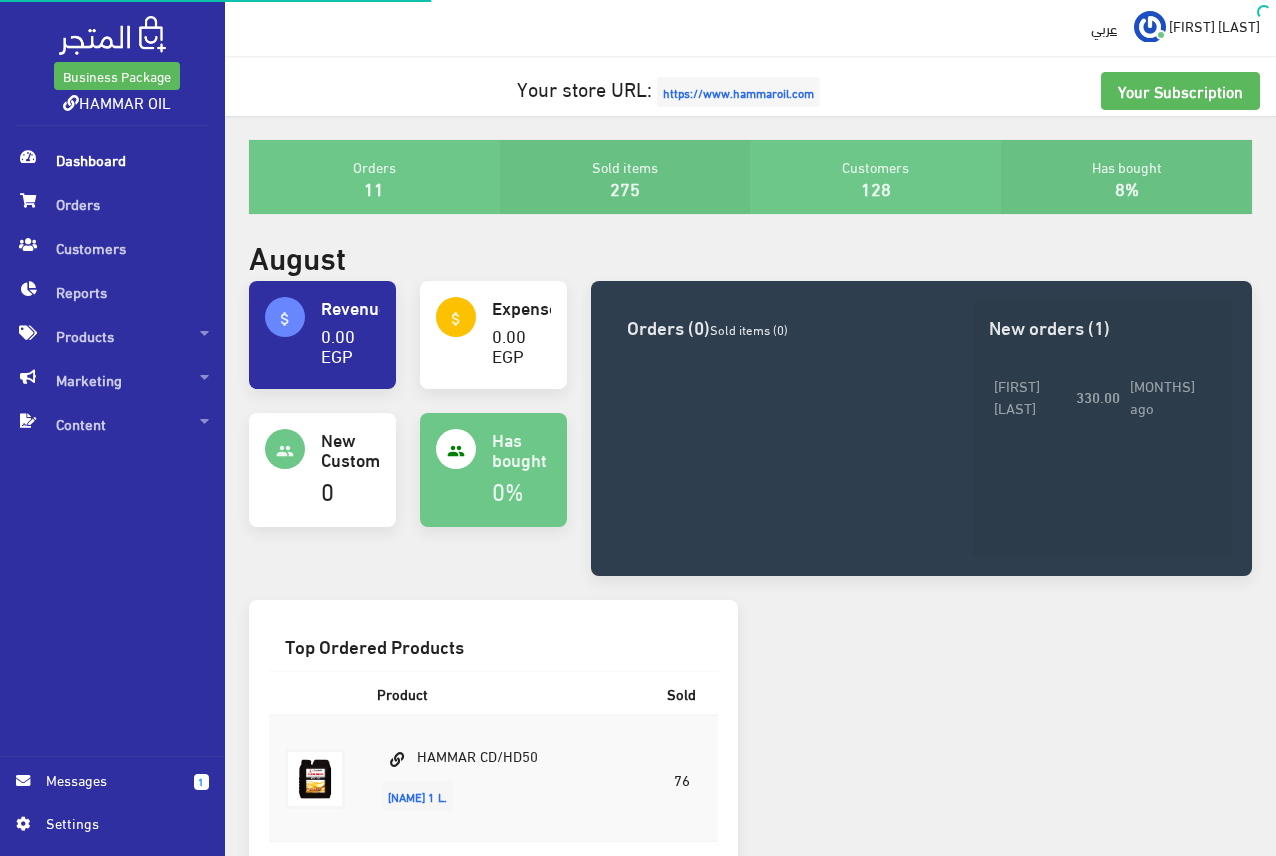 scroll, scrollTop: 0, scrollLeft: 0, axis: both 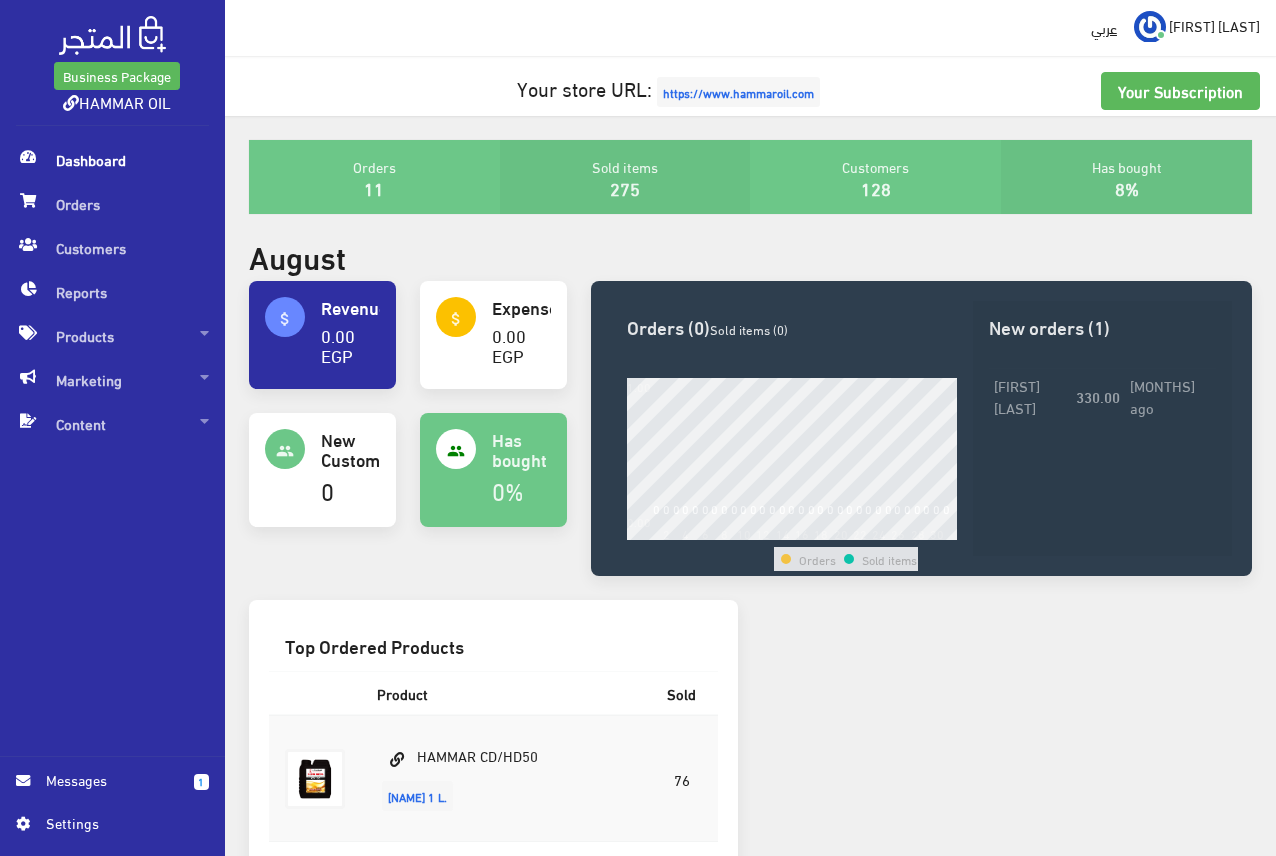 click on "HAMMAR OIL" at bounding box center (117, 101) 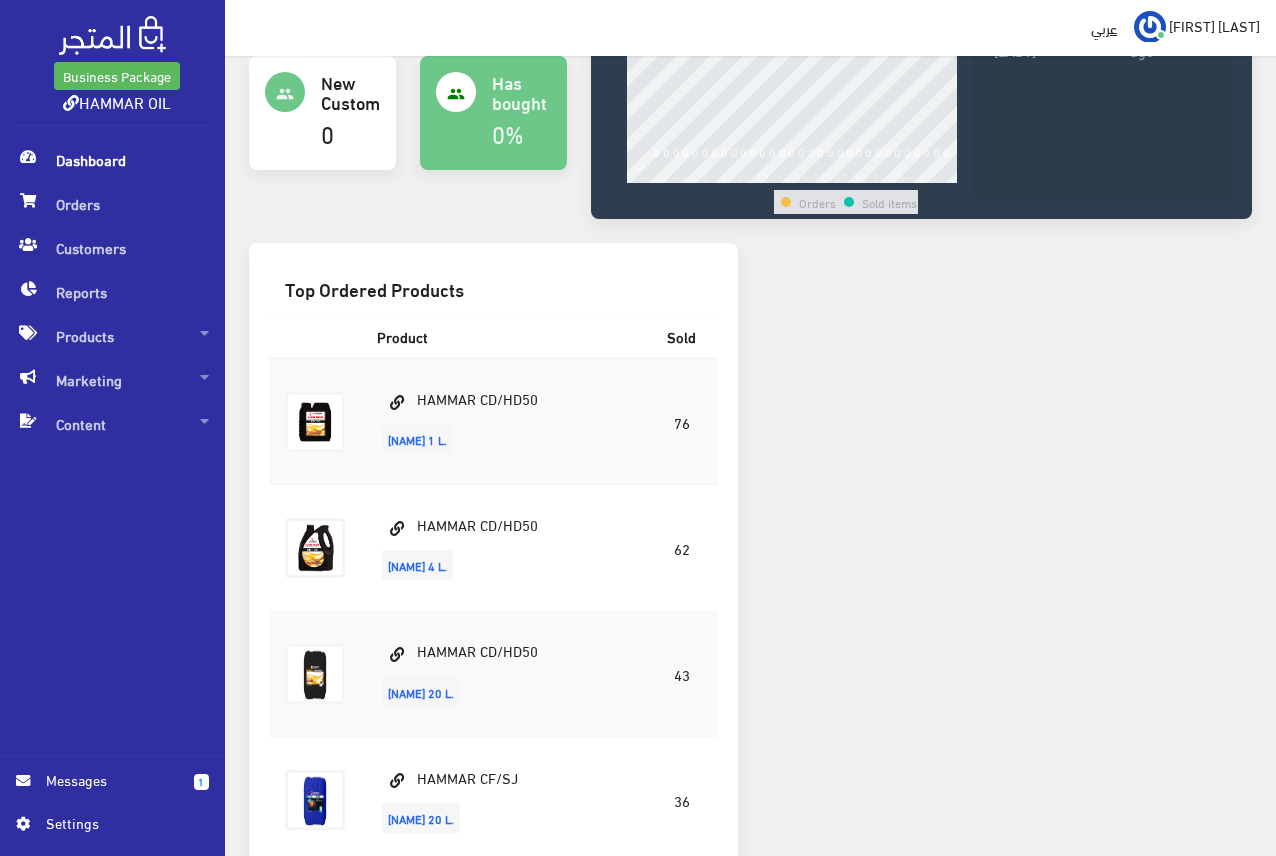 scroll, scrollTop: 500, scrollLeft: 0, axis: vertical 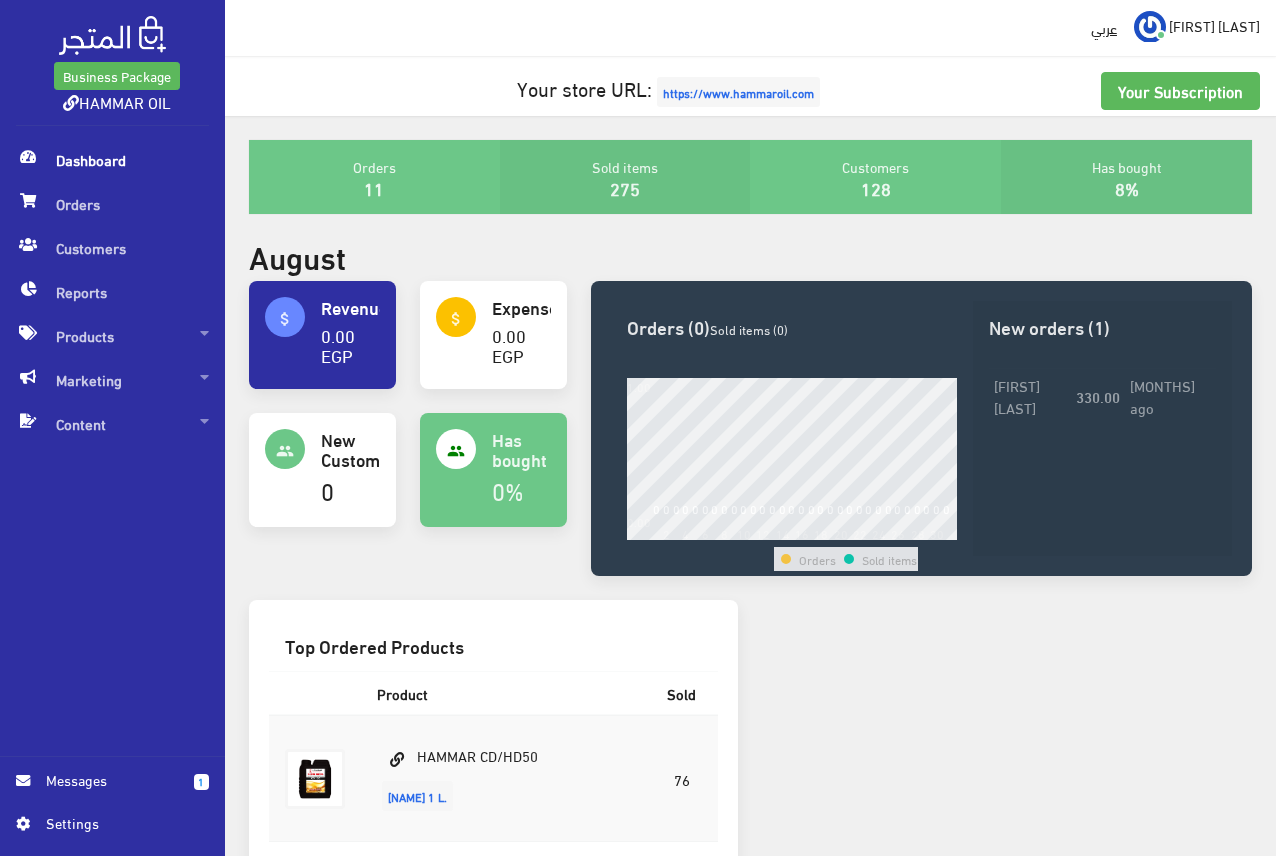 click on "[FIRST] [LAST]" at bounding box center (1214, 25) 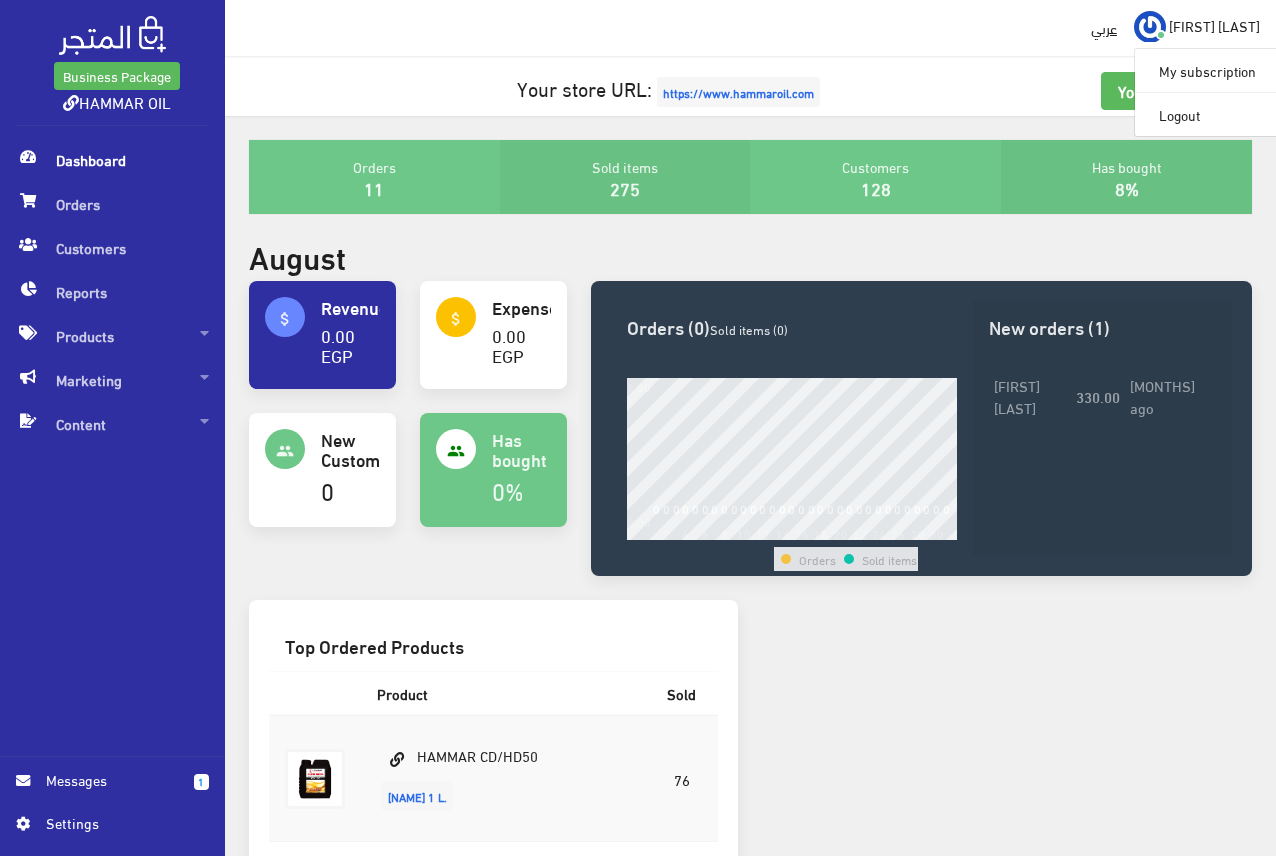 click on "August" at bounding box center (750, 259) 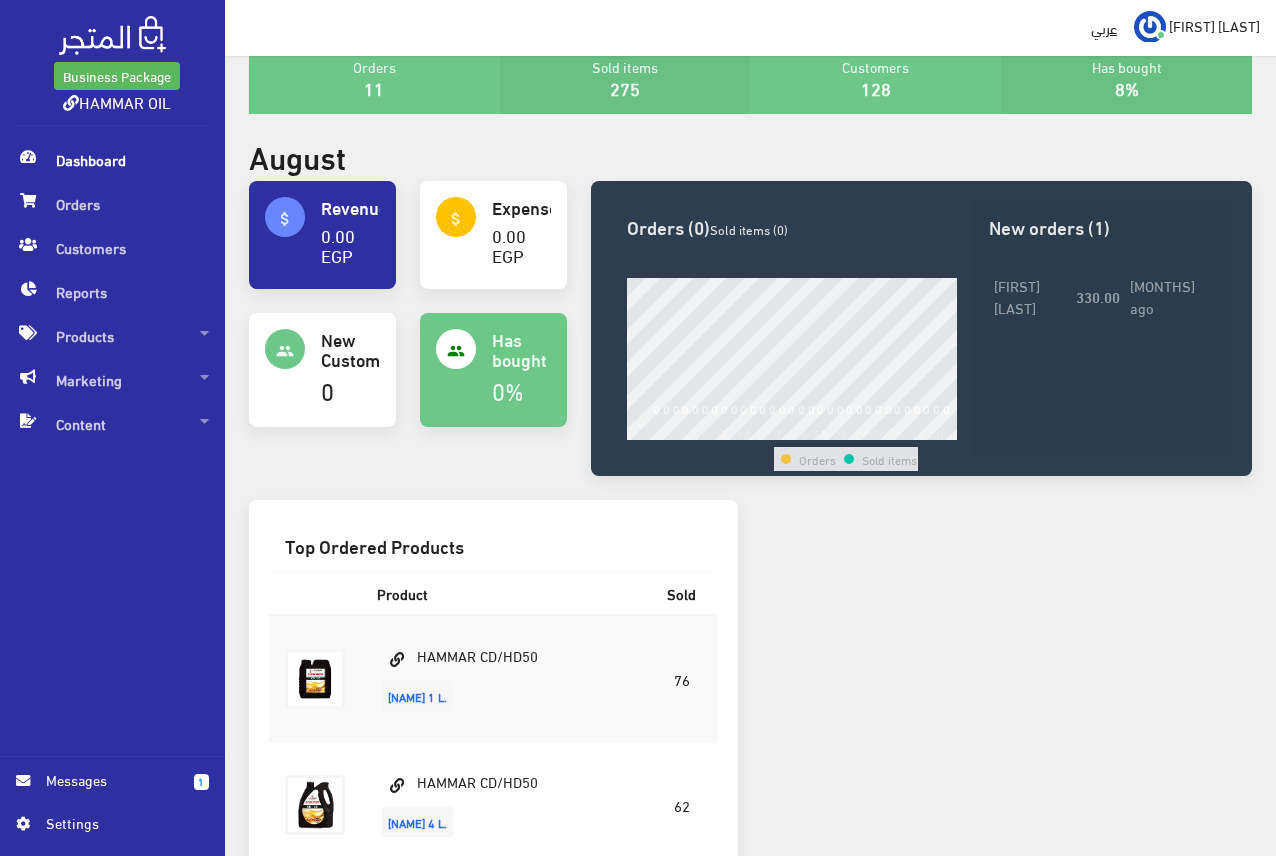 scroll, scrollTop: 0, scrollLeft: 0, axis: both 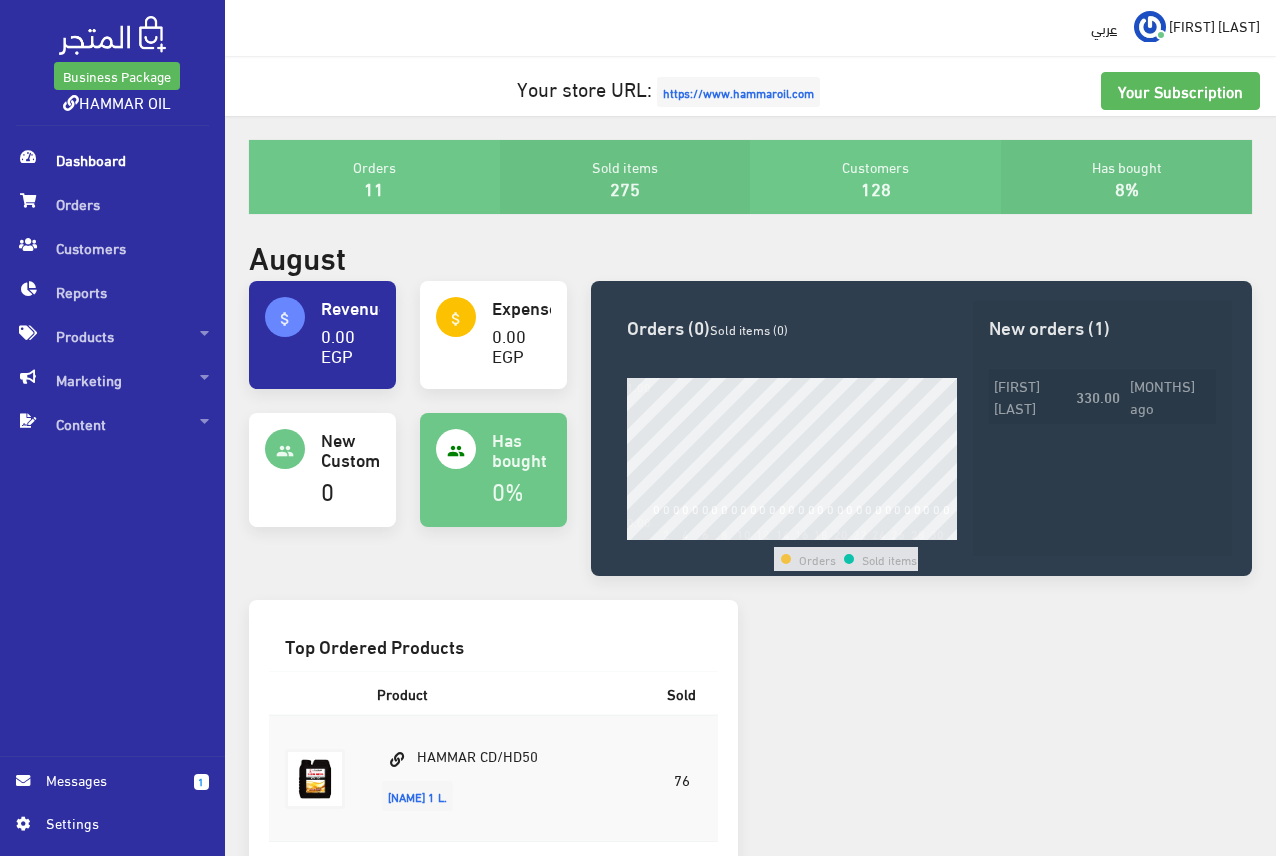 click on "[FIRST] [LAST]" at bounding box center [1030, 396] 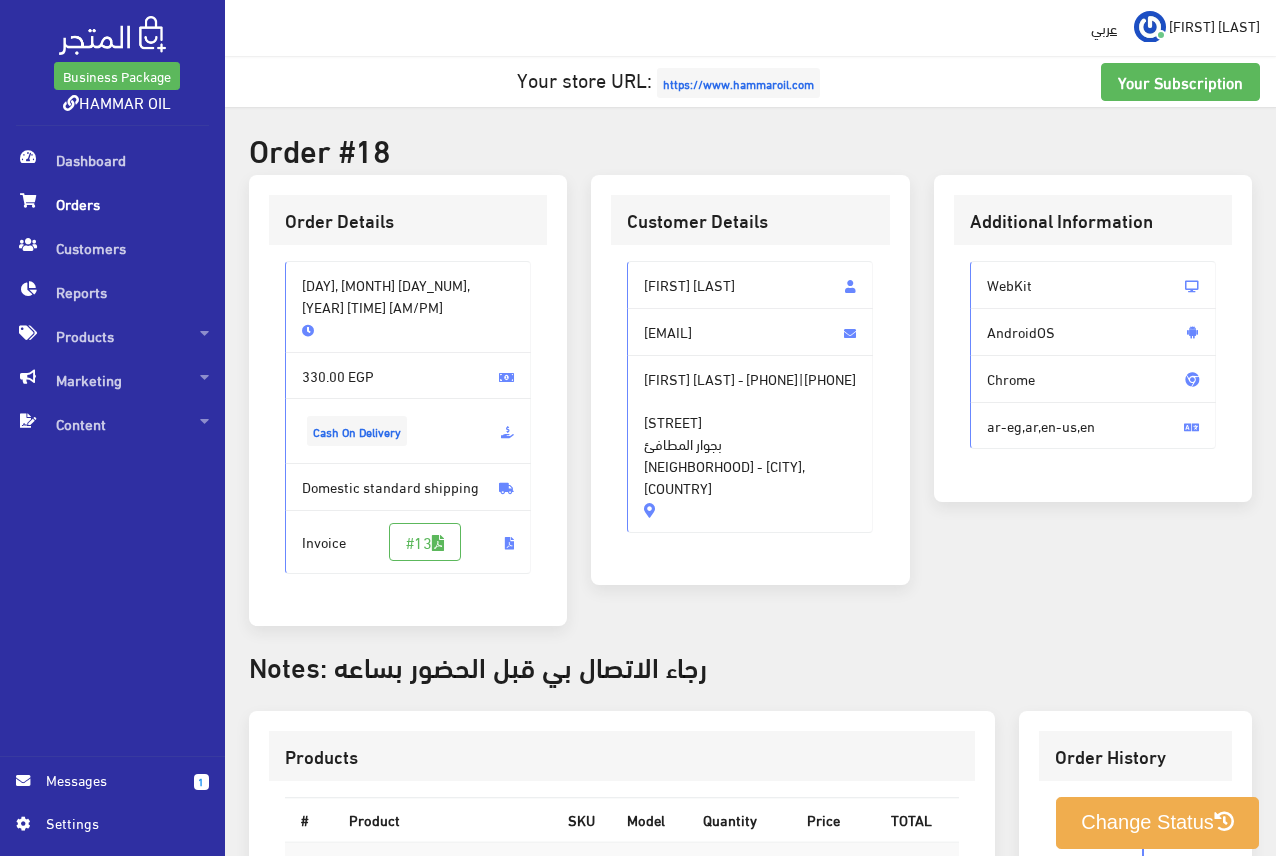 scroll, scrollTop: 0, scrollLeft: 0, axis: both 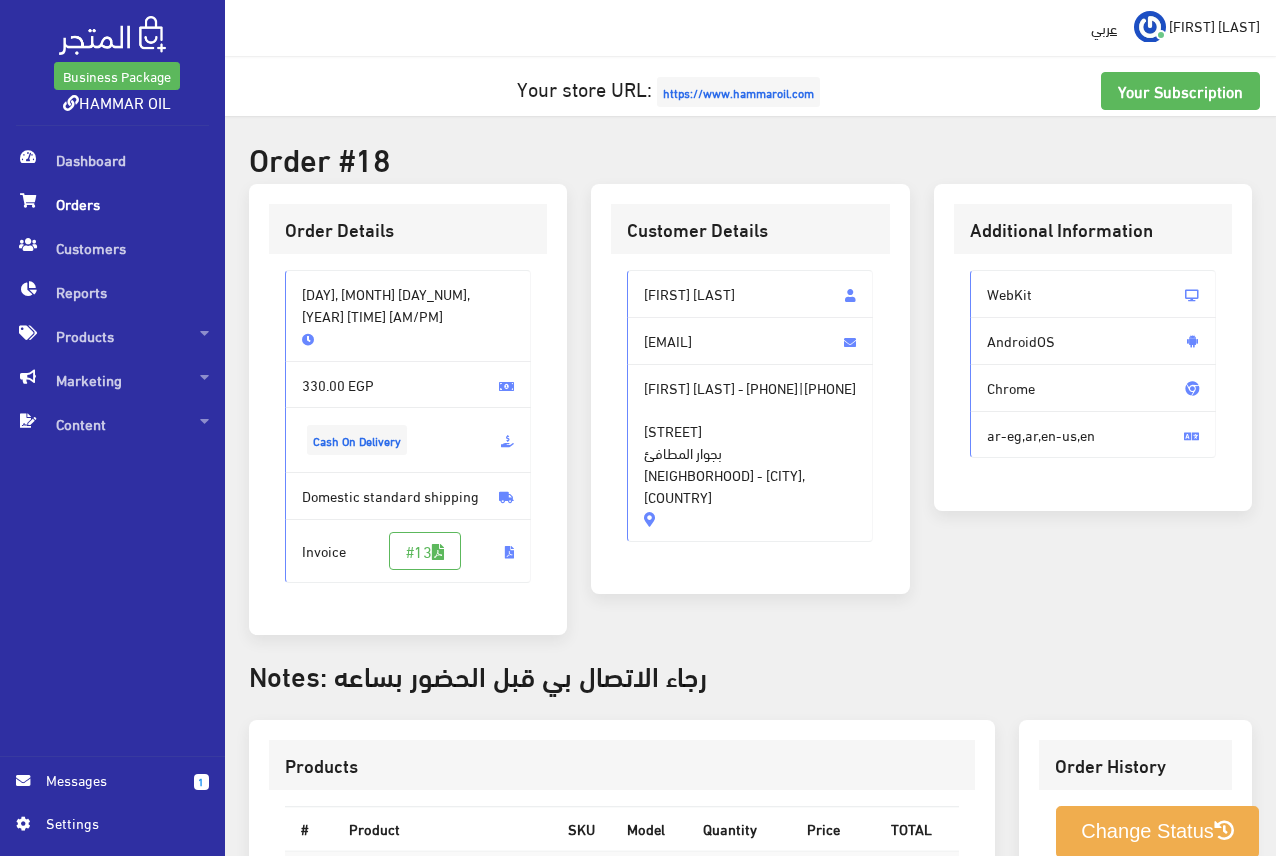 drag, startPoint x: 759, startPoint y: 390, endPoint x: 630, endPoint y: 437, distance: 137.2953 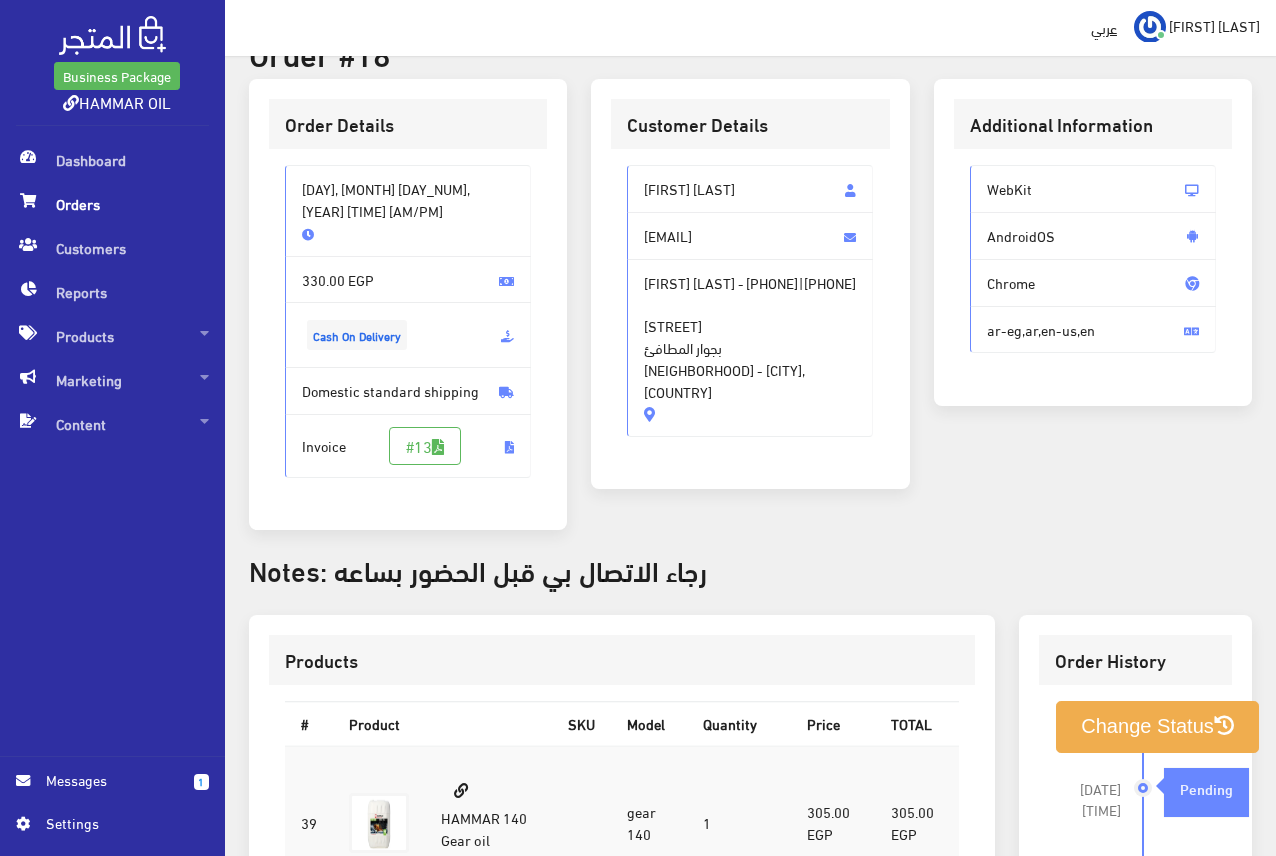 scroll, scrollTop: 0, scrollLeft: 0, axis: both 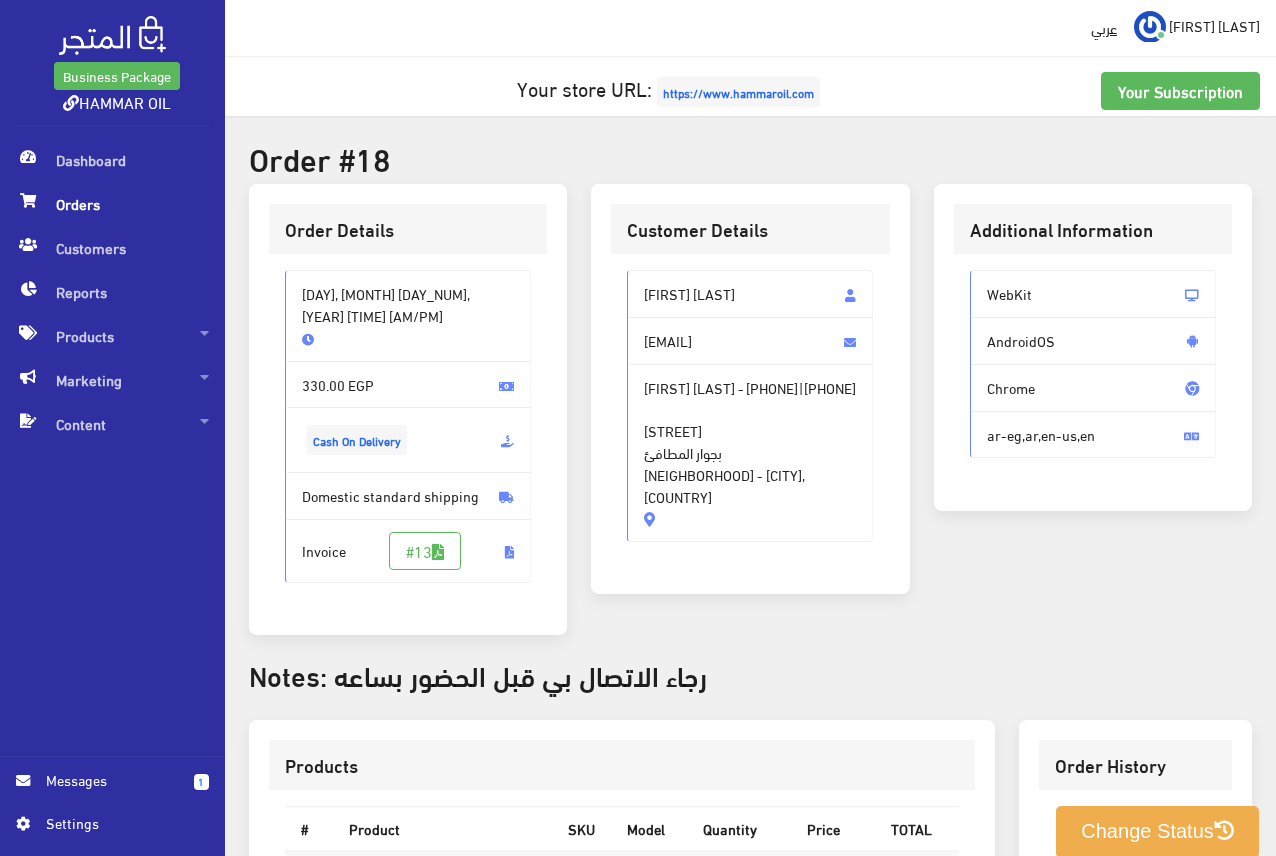 click on "محمود احمد متولي" at bounding box center [750, 294] 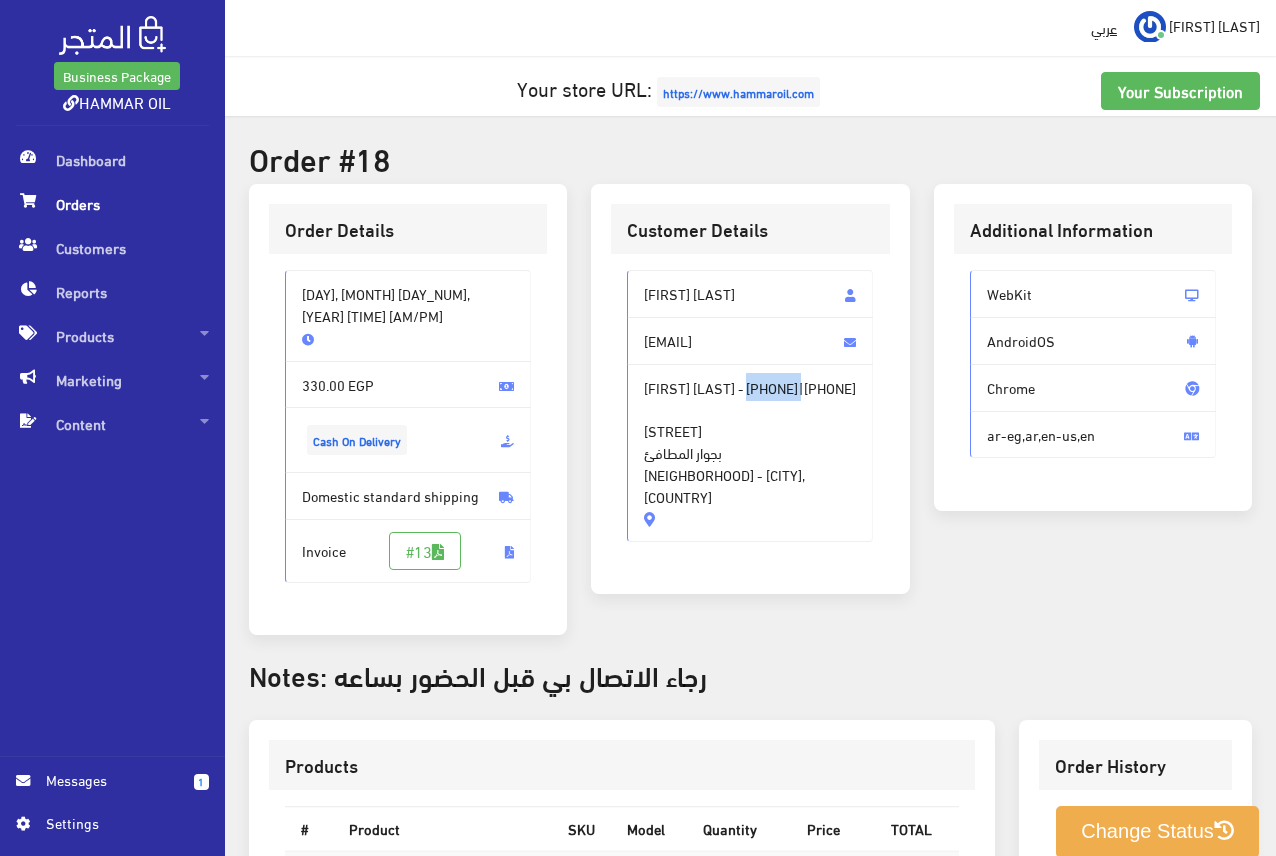 click on "+201114344003" at bounding box center [772, 388] 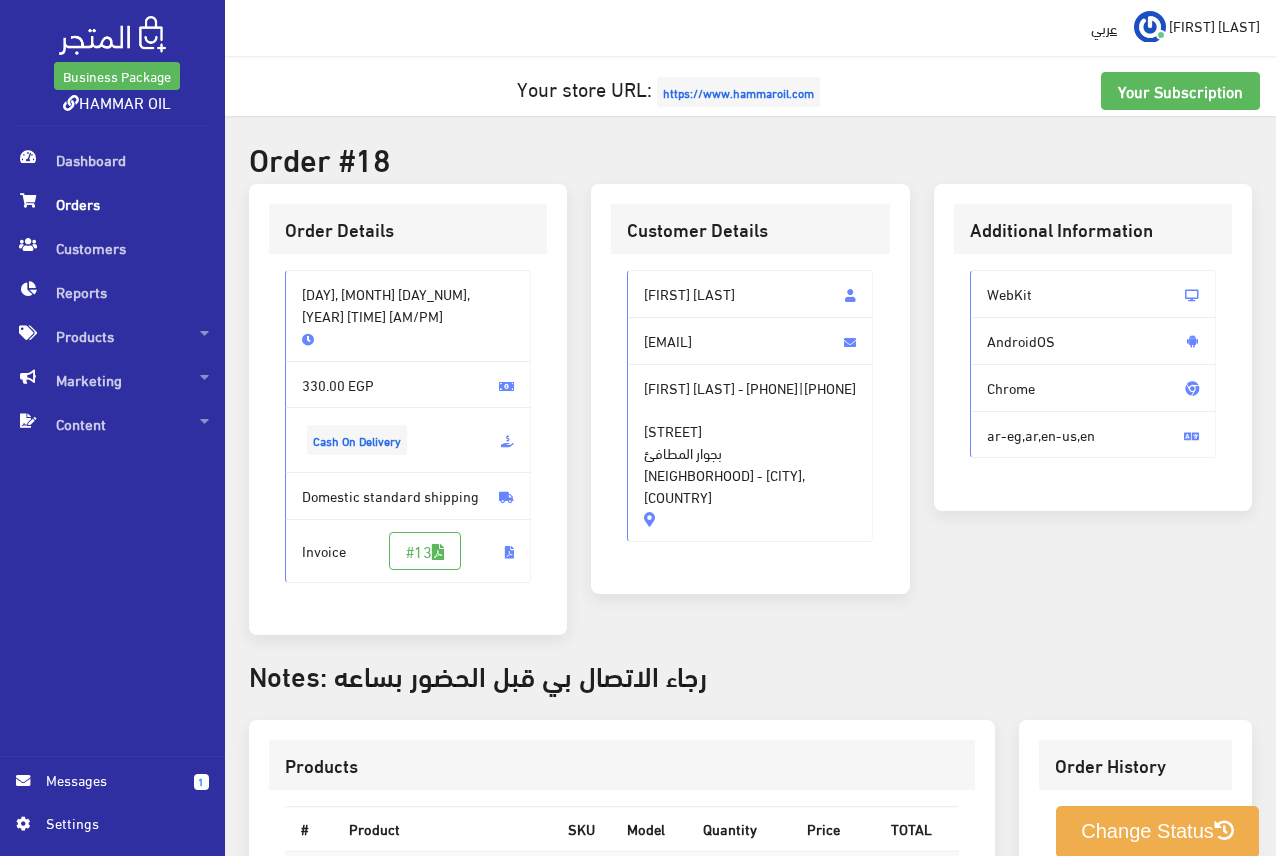 click on "+201060214781" at bounding box center [830, 388] 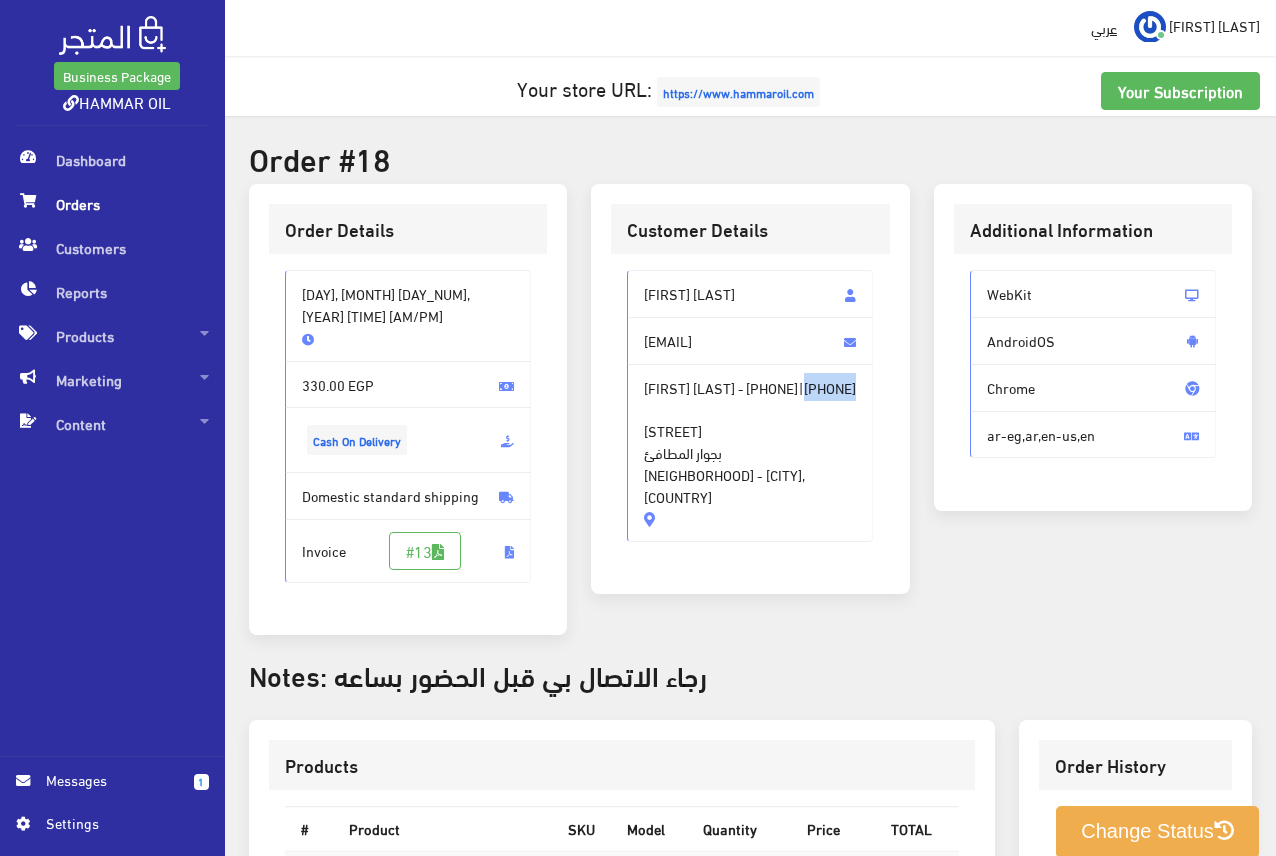click on "+201060214781" at bounding box center [830, 388] 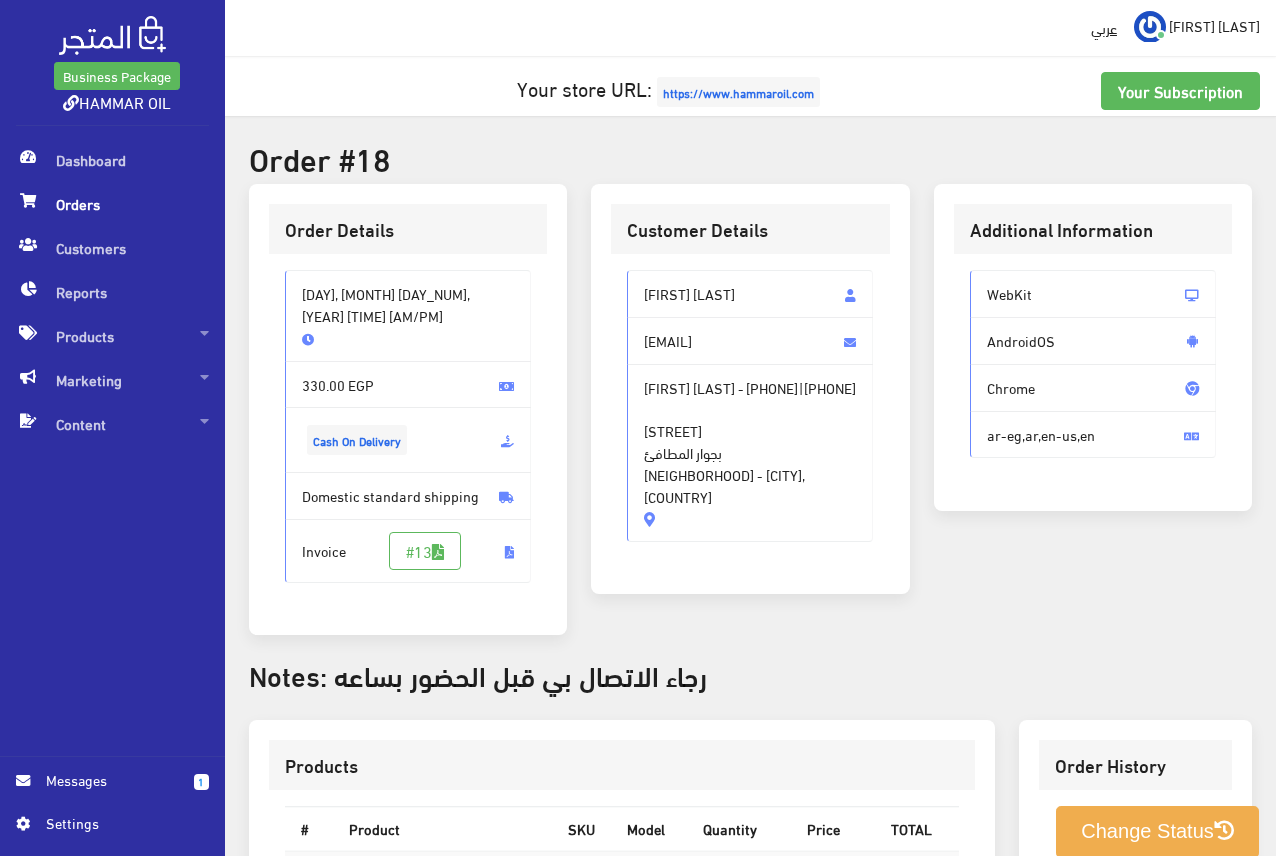 drag, startPoint x: 853, startPoint y: 412, endPoint x: 628, endPoint y: 409, distance: 225.02 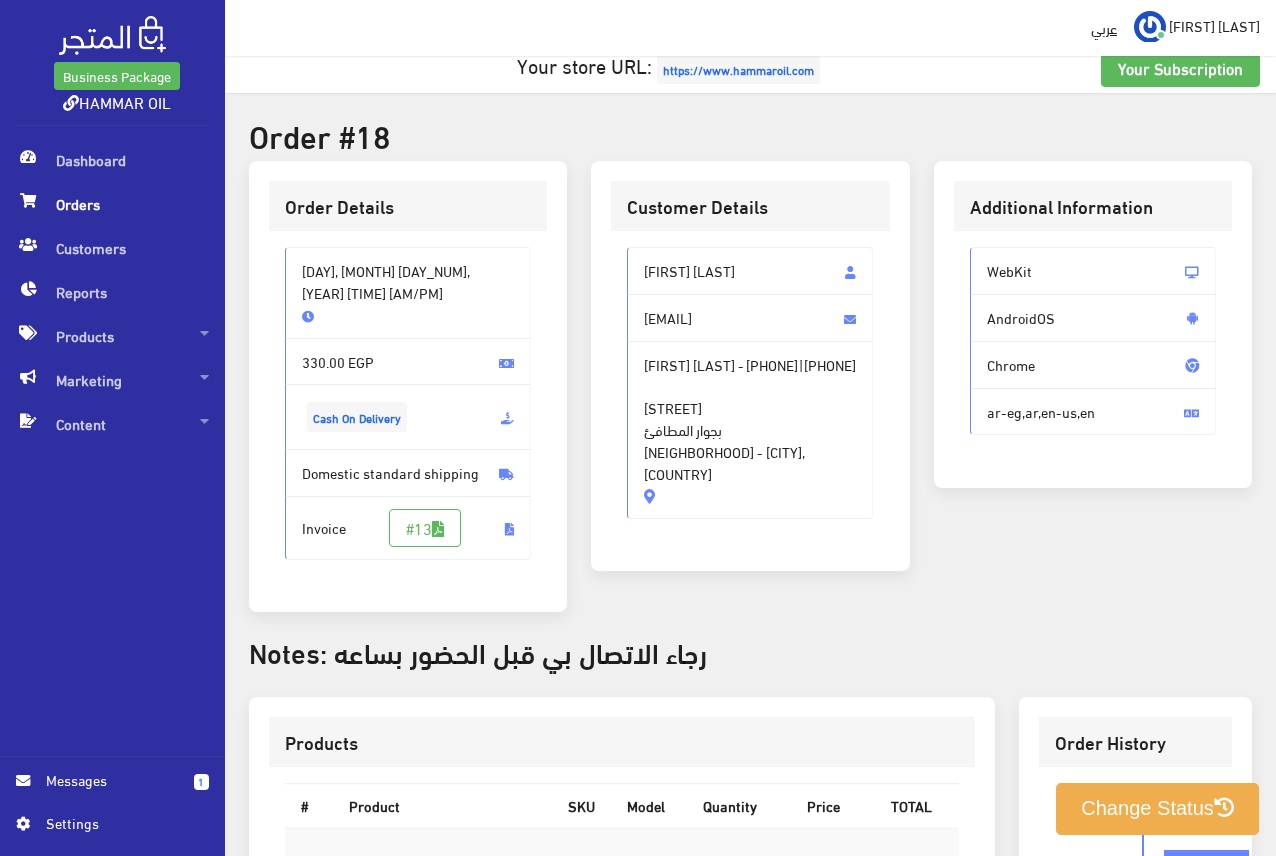 scroll, scrollTop: 0, scrollLeft: 0, axis: both 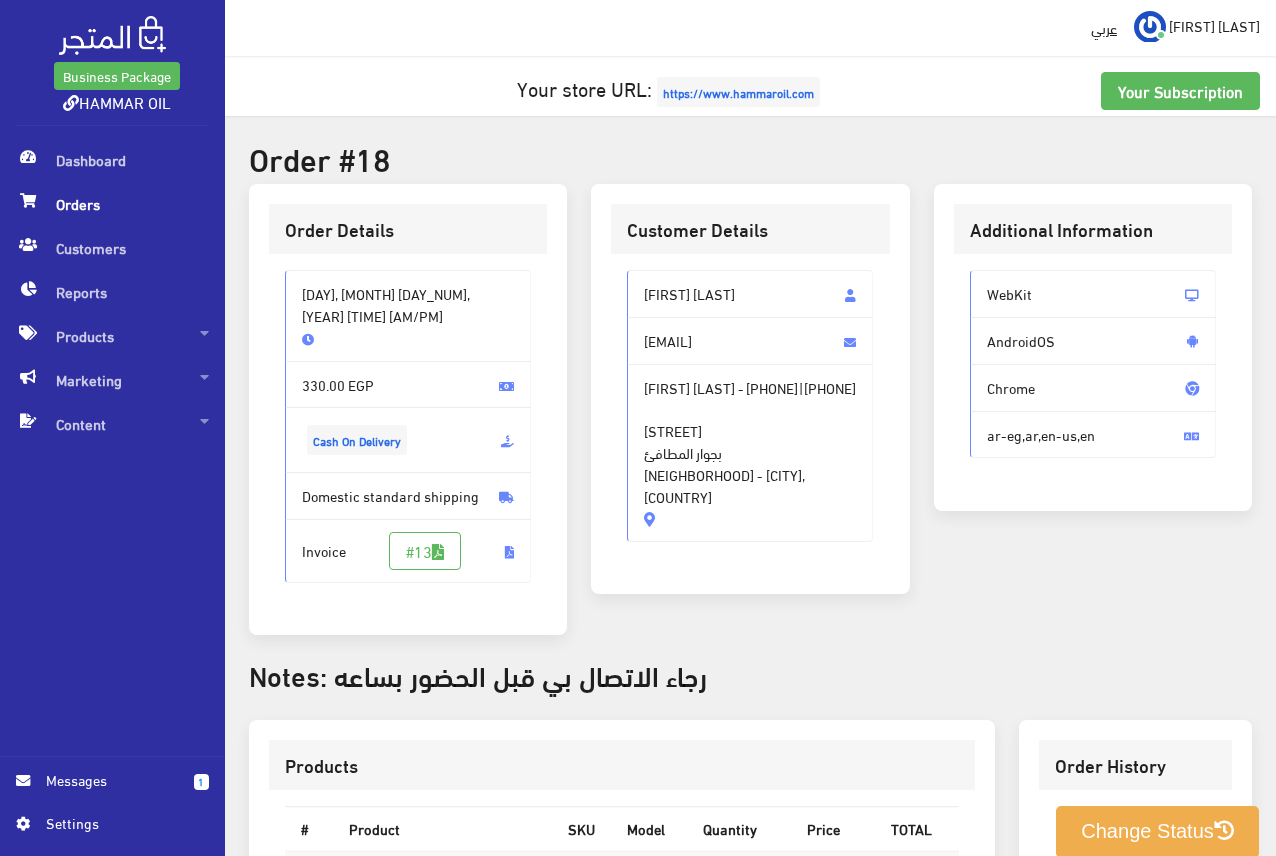 click on "HAMMAR OIL" at bounding box center (117, 101) 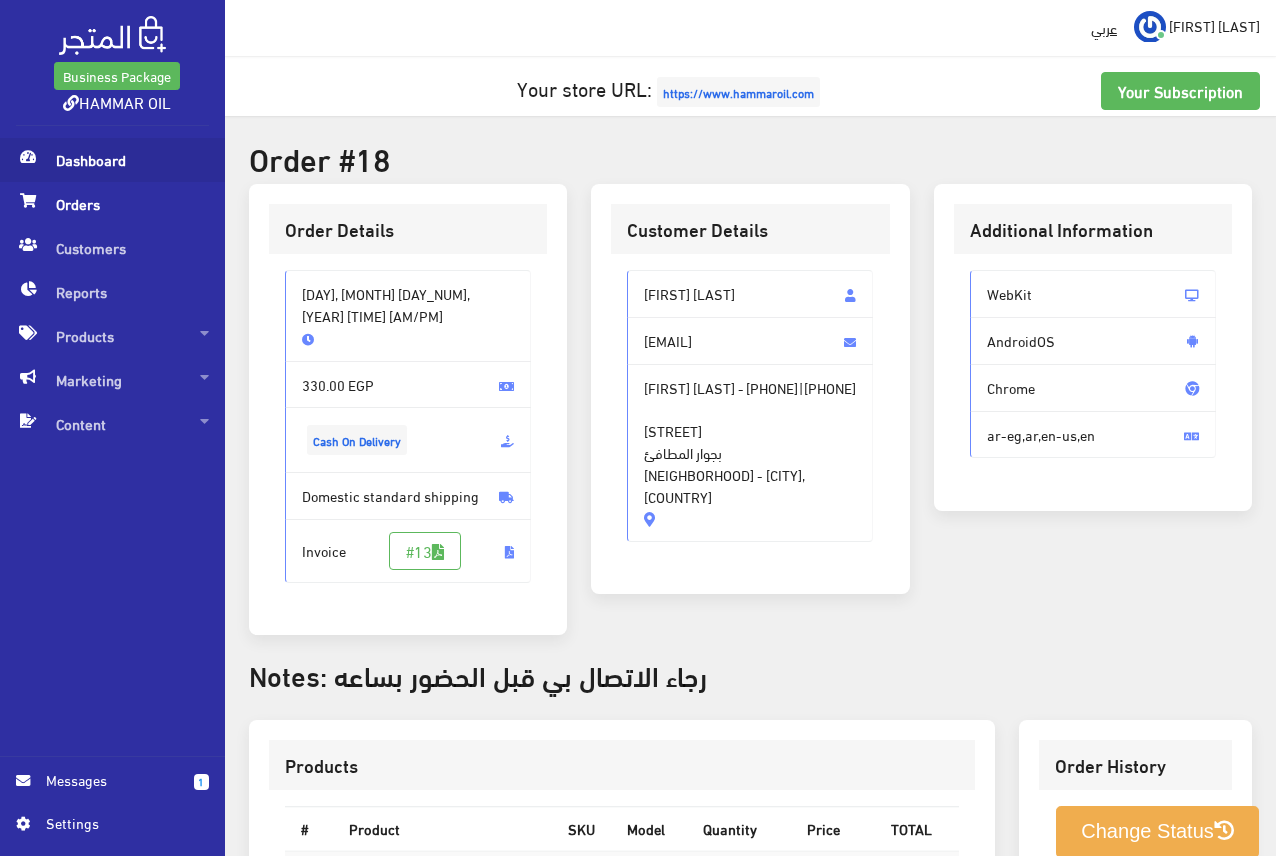 click on "Dashboard" at bounding box center [112, 160] 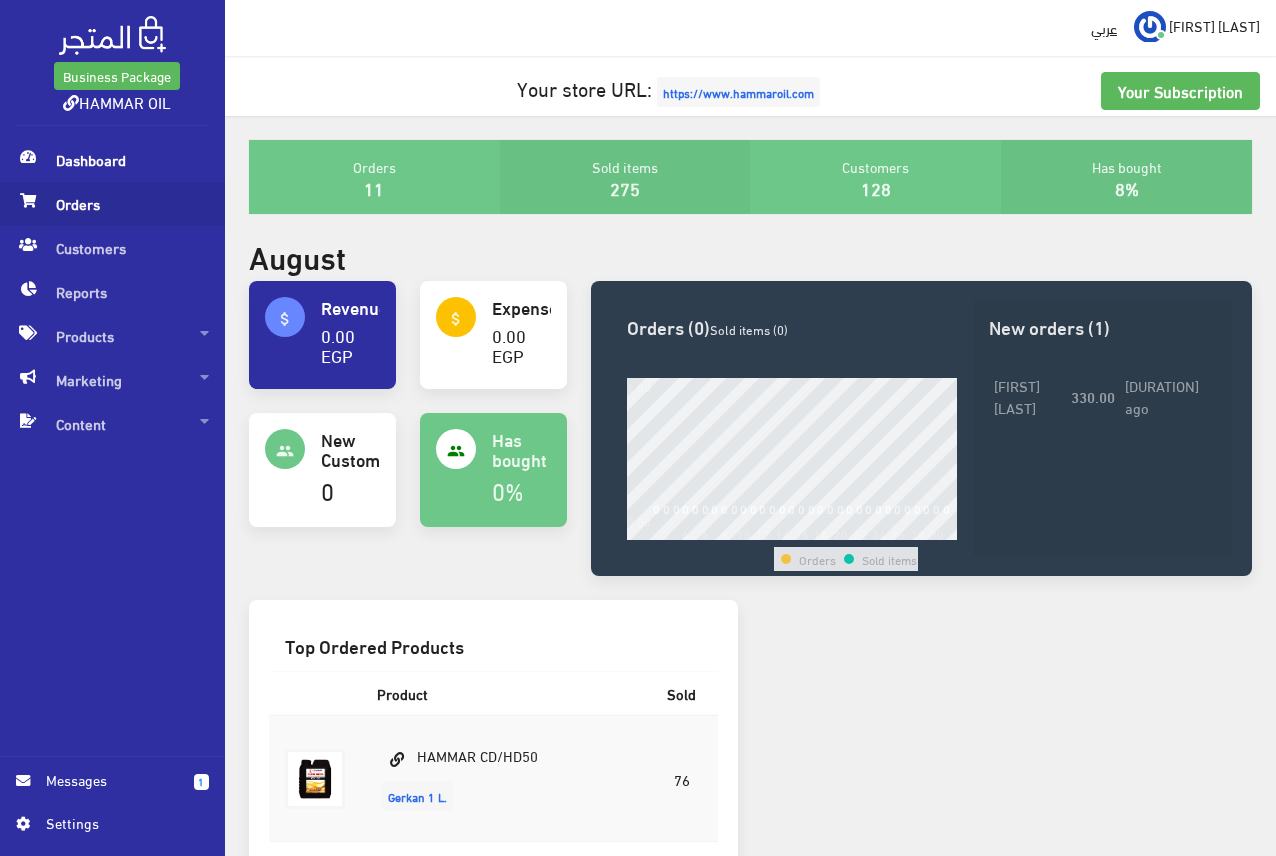 click on "Orders" at bounding box center (112, 204) 